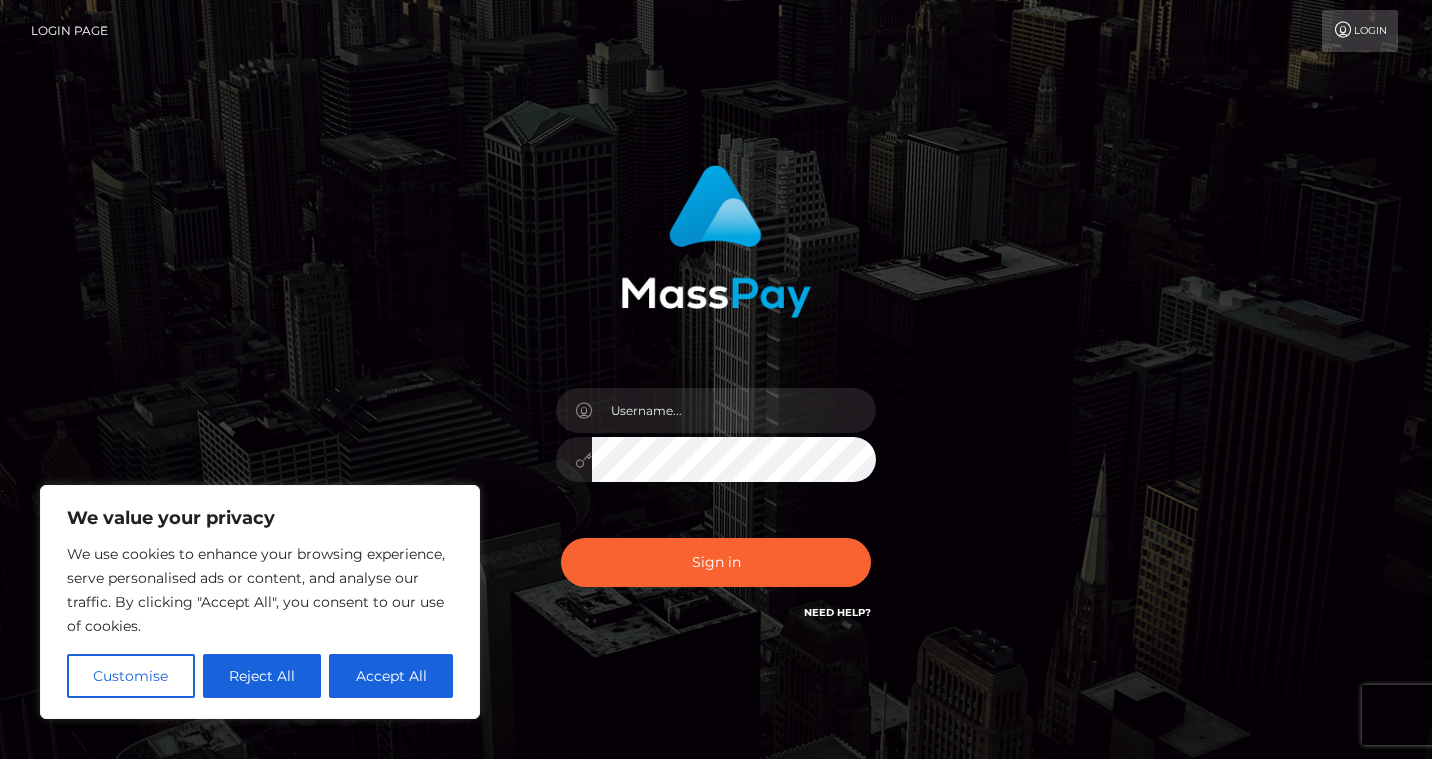 scroll, scrollTop: 0, scrollLeft: 0, axis: both 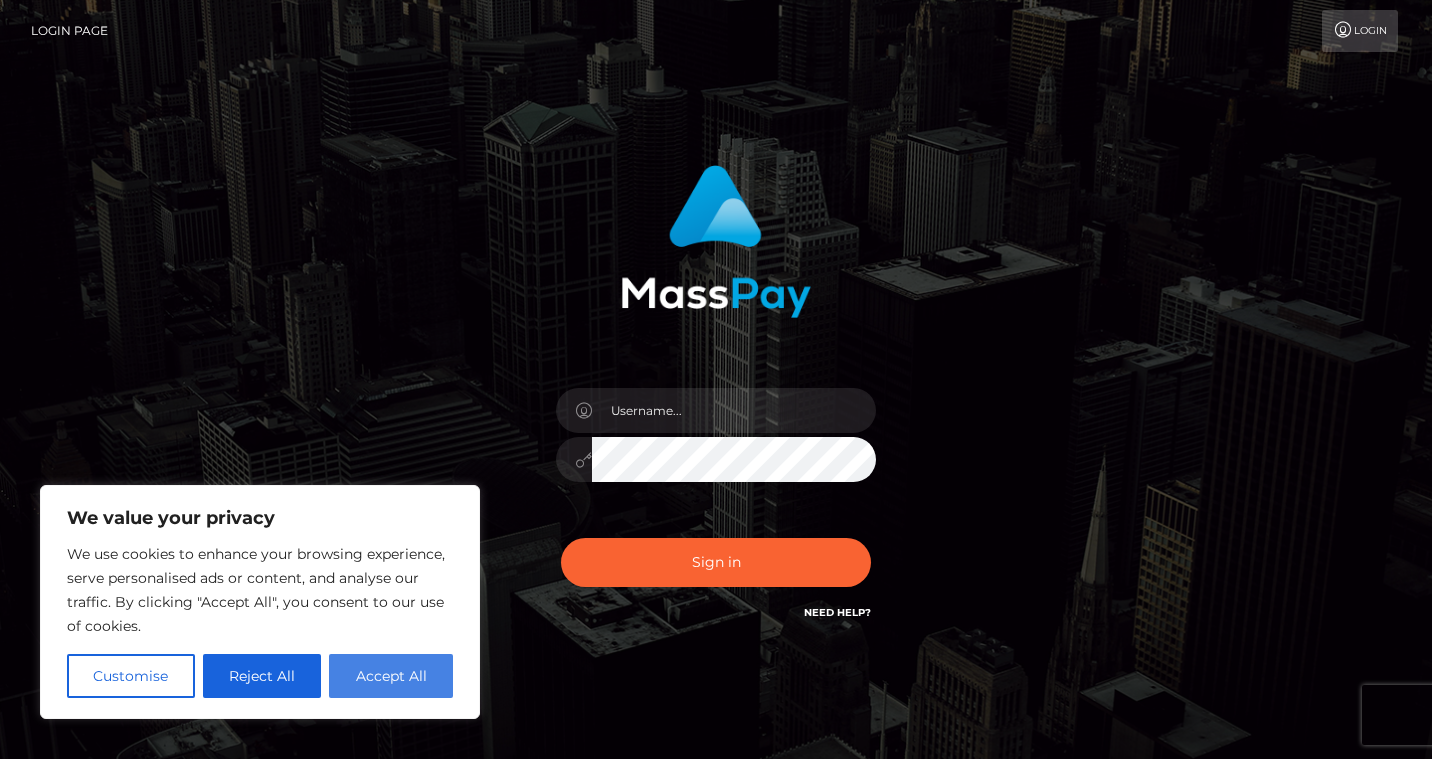 click on "Accept All" at bounding box center (391, 676) 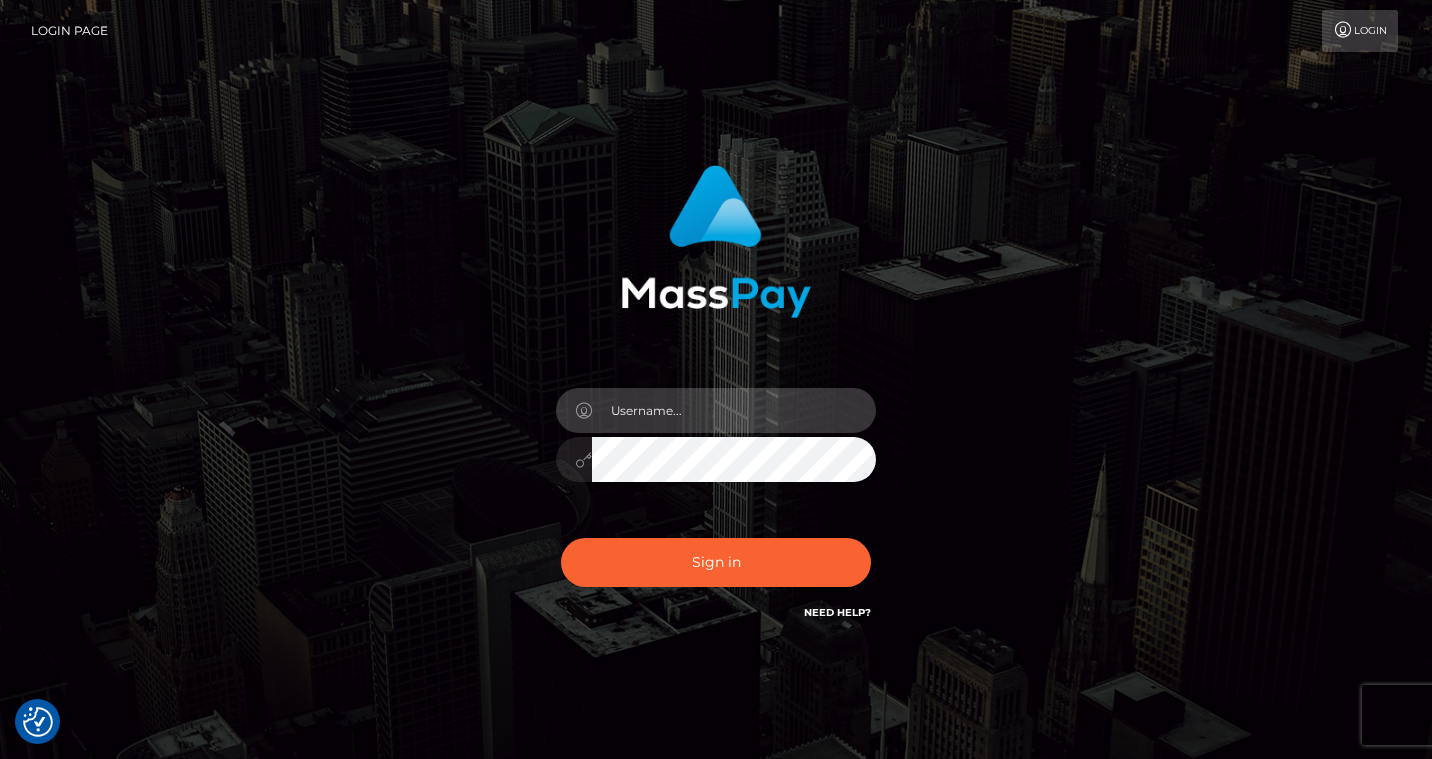 type on "[EMAIL]" 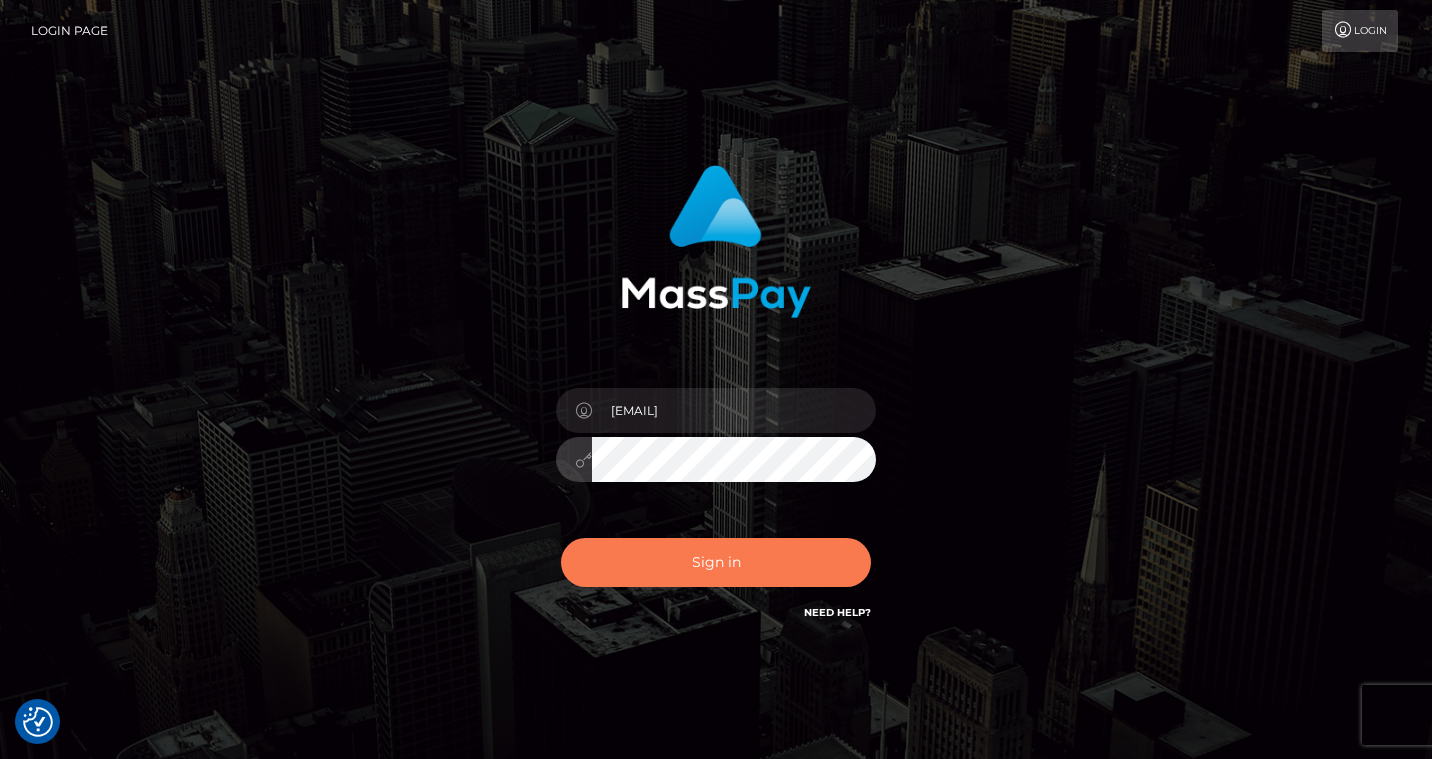 click on "Sign in" at bounding box center (716, 562) 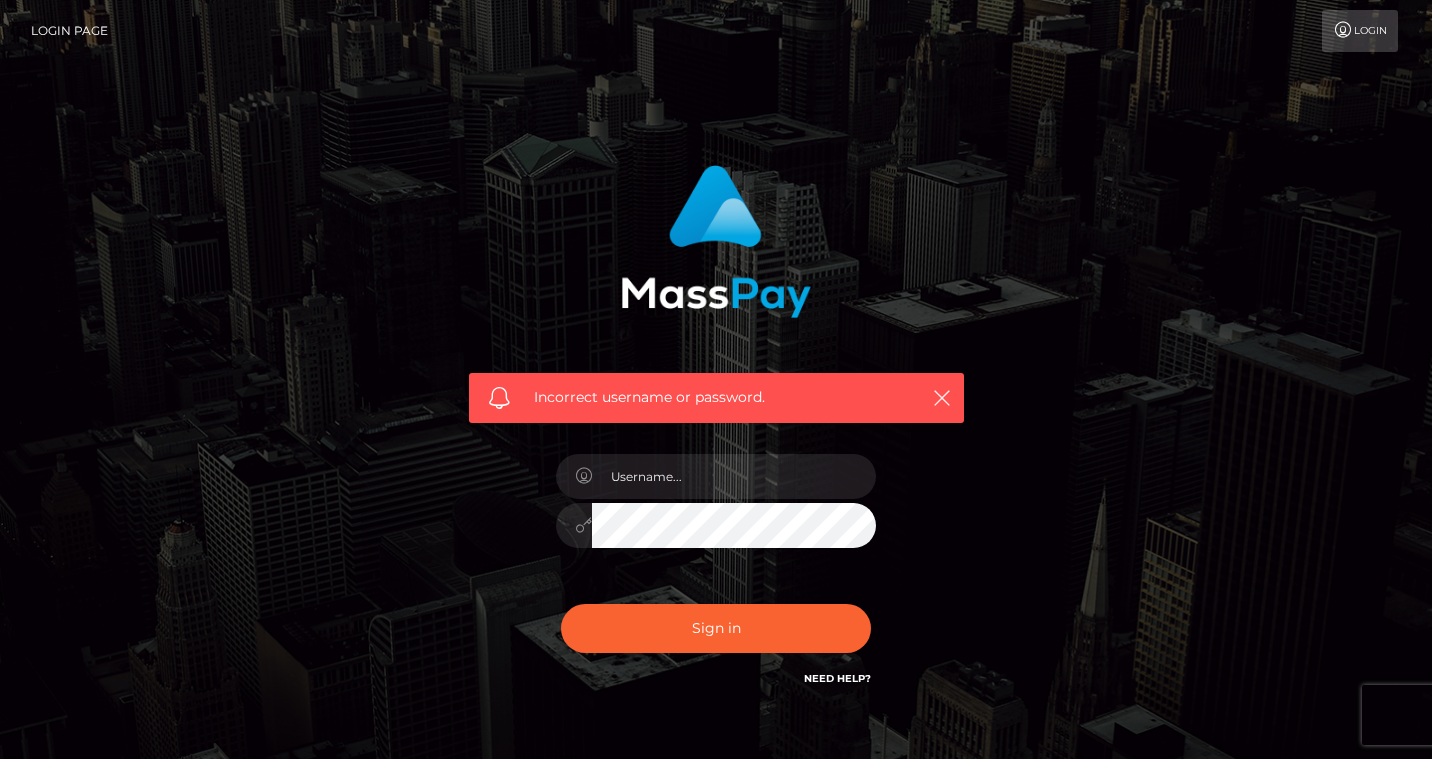 scroll, scrollTop: 0, scrollLeft: 0, axis: both 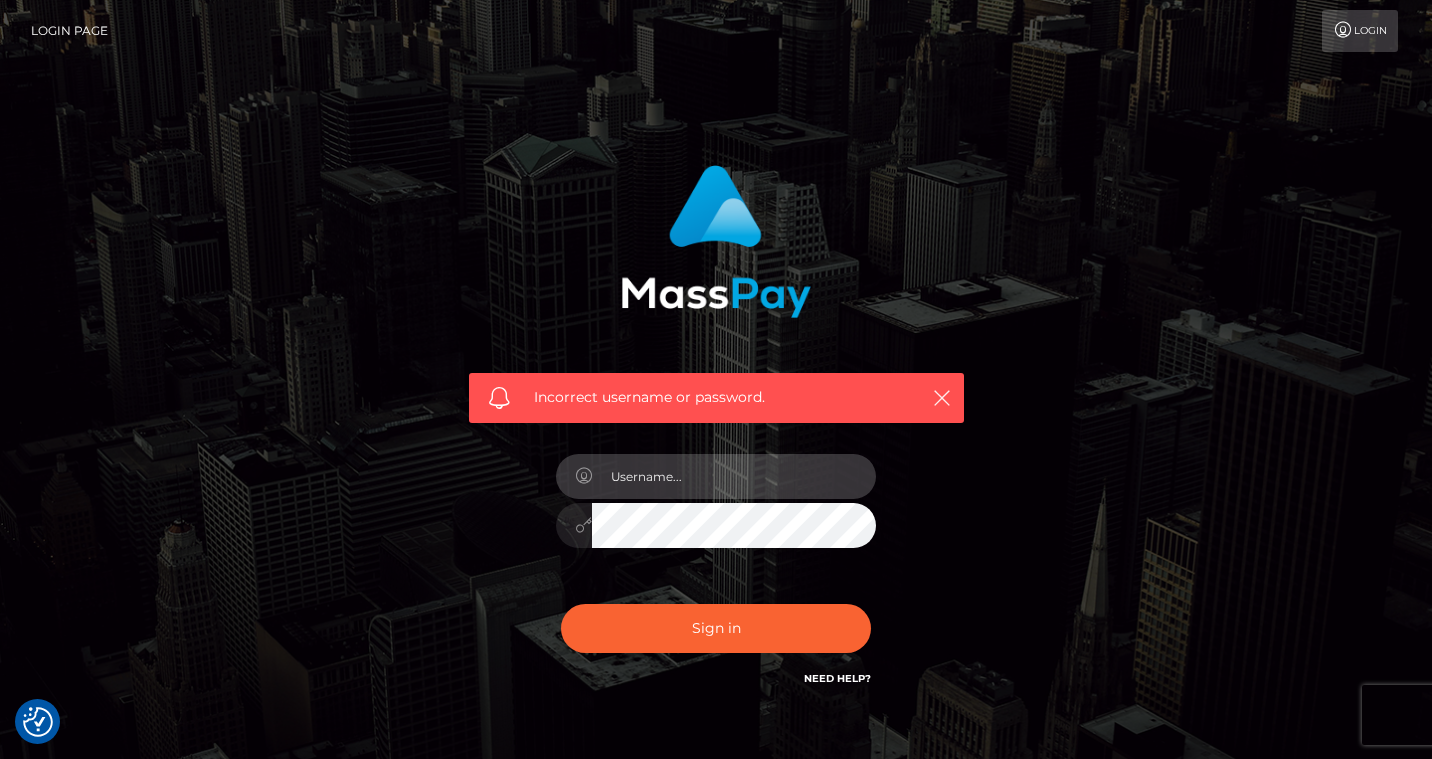 type on "nikolettanasiouli@gmail.com" 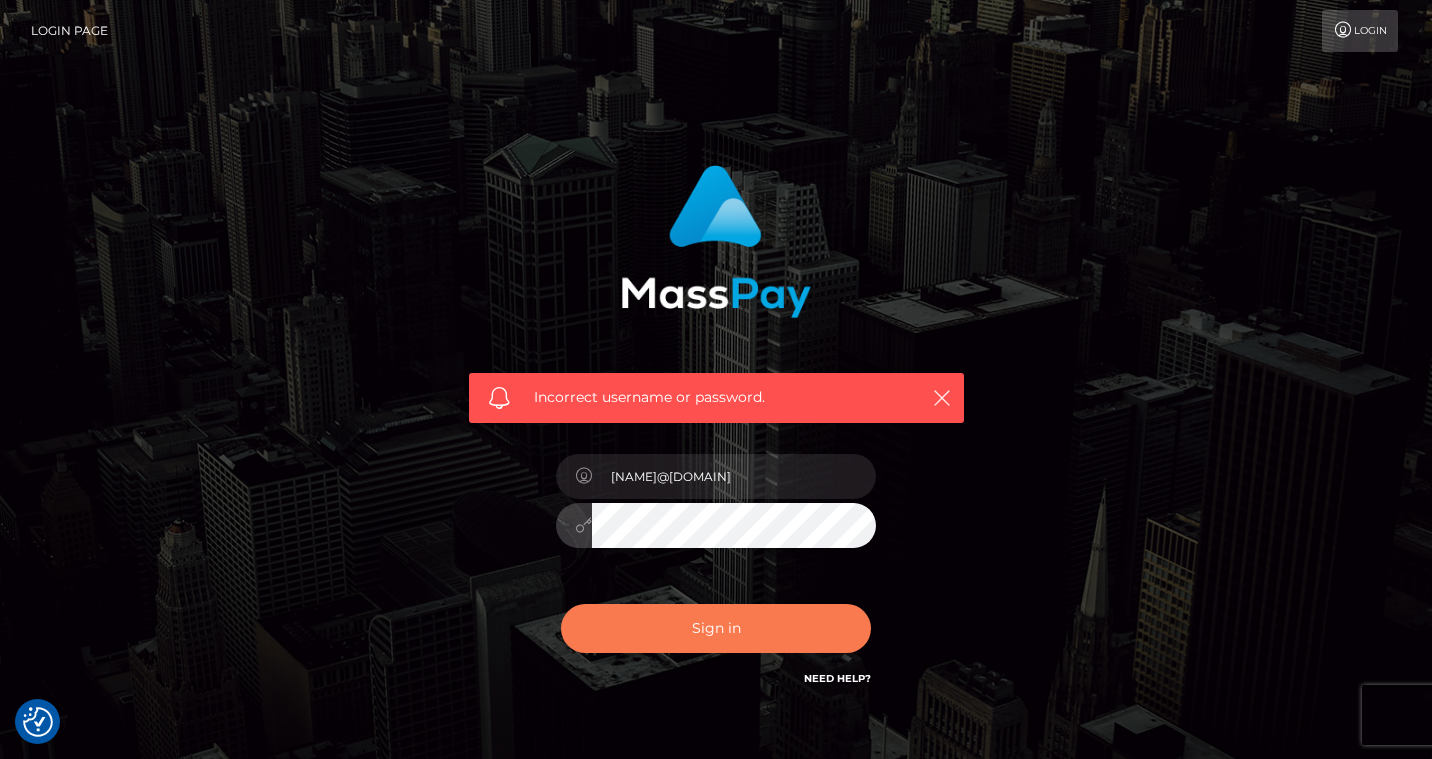 click on "Sign in" at bounding box center [716, 628] 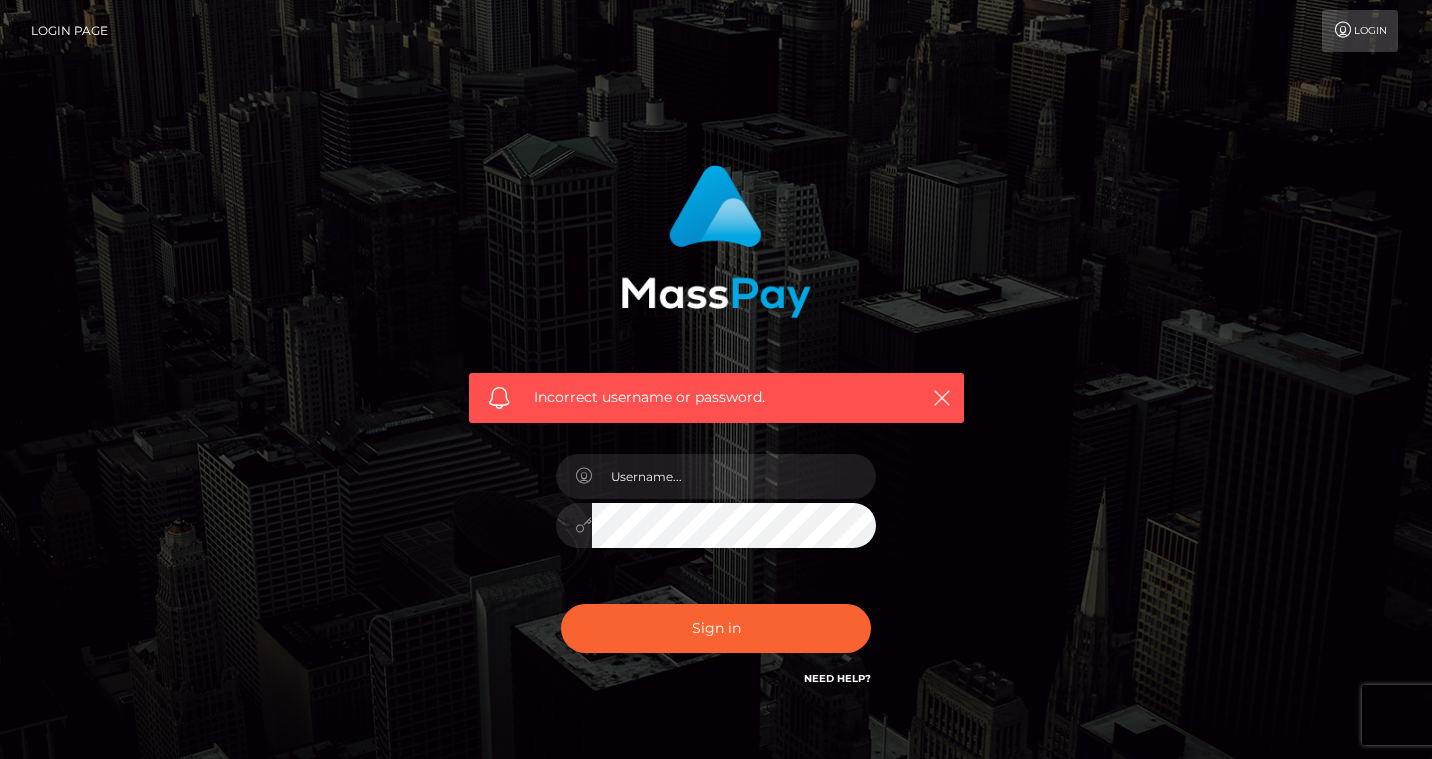 scroll, scrollTop: 0, scrollLeft: 0, axis: both 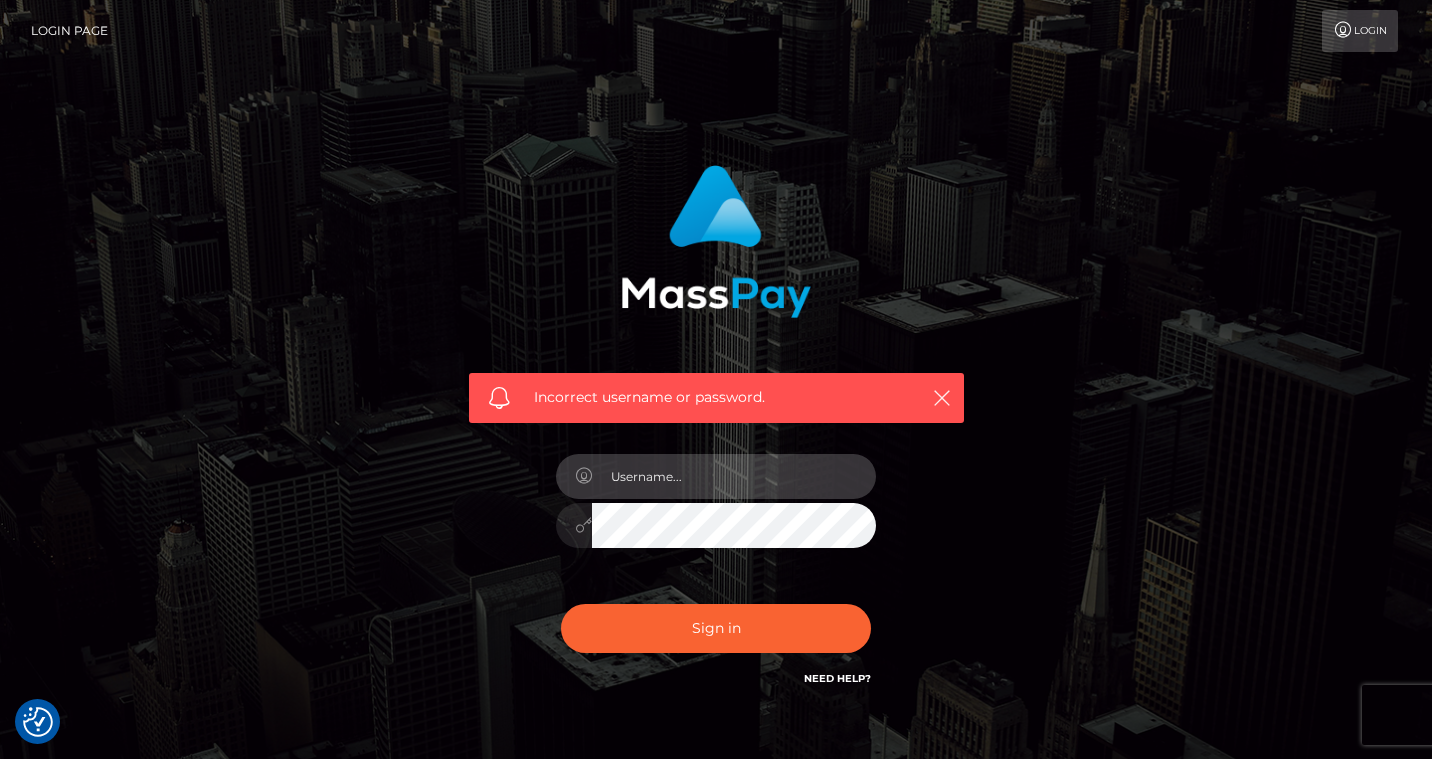 type on "[EMAIL]" 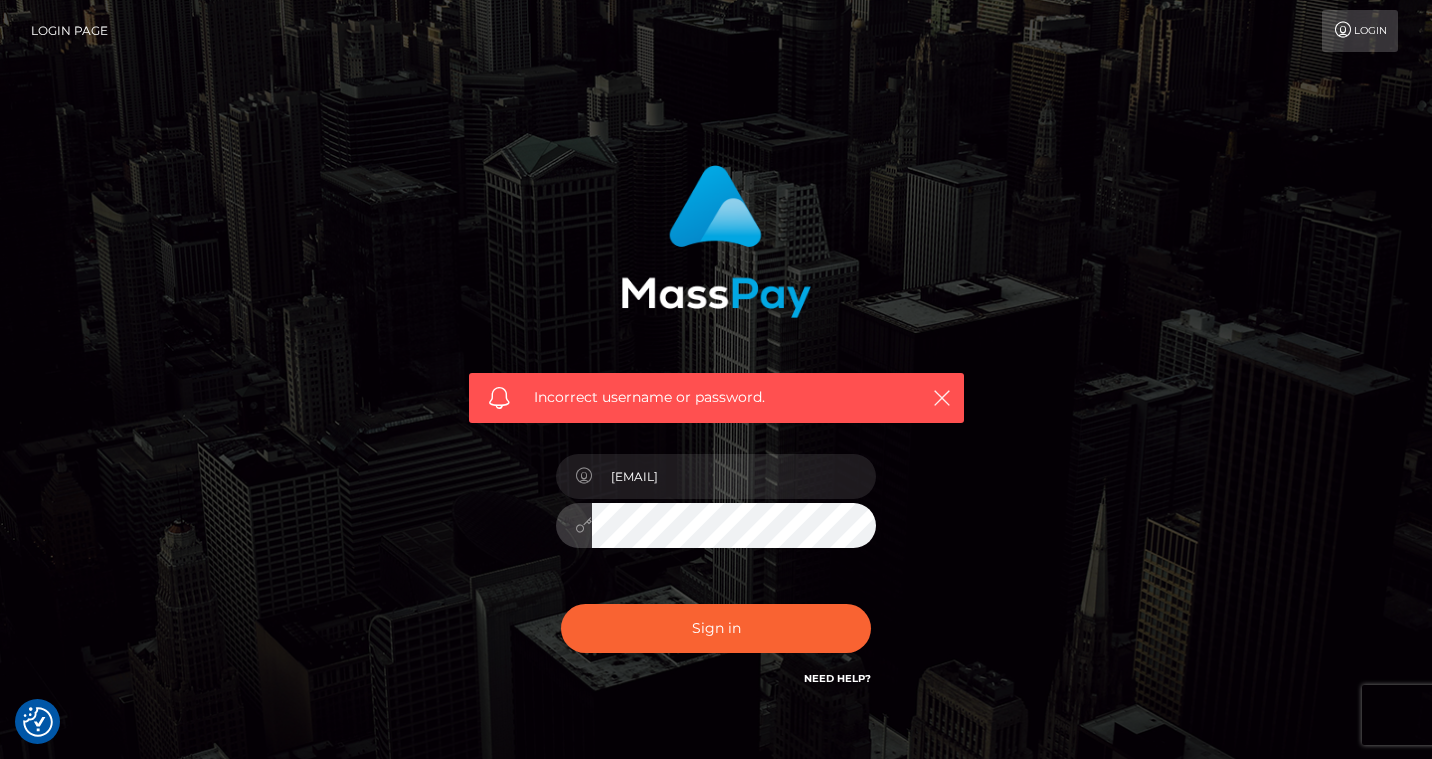click on "Incorrect username or password.
[EMAIL]" at bounding box center [716, 427] 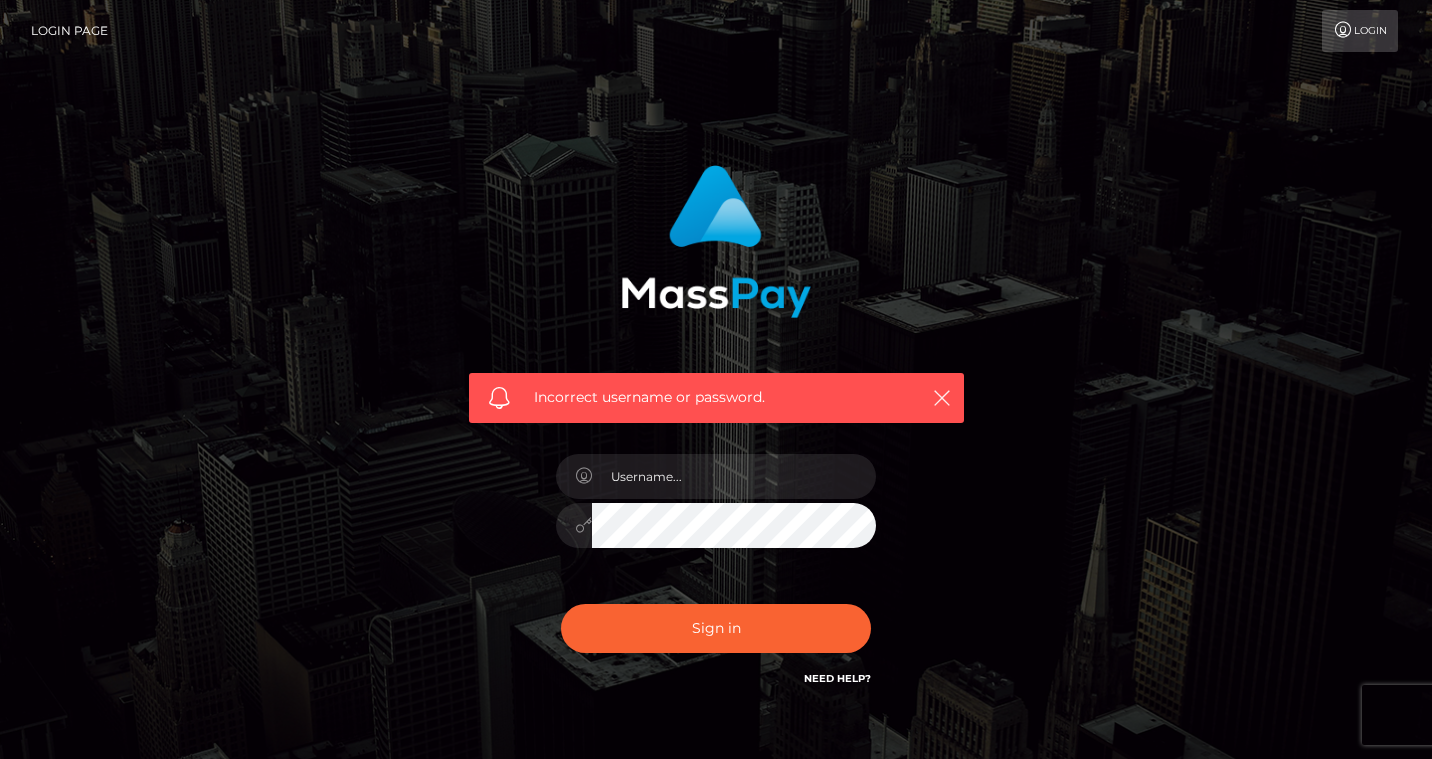 scroll, scrollTop: 0, scrollLeft: 0, axis: both 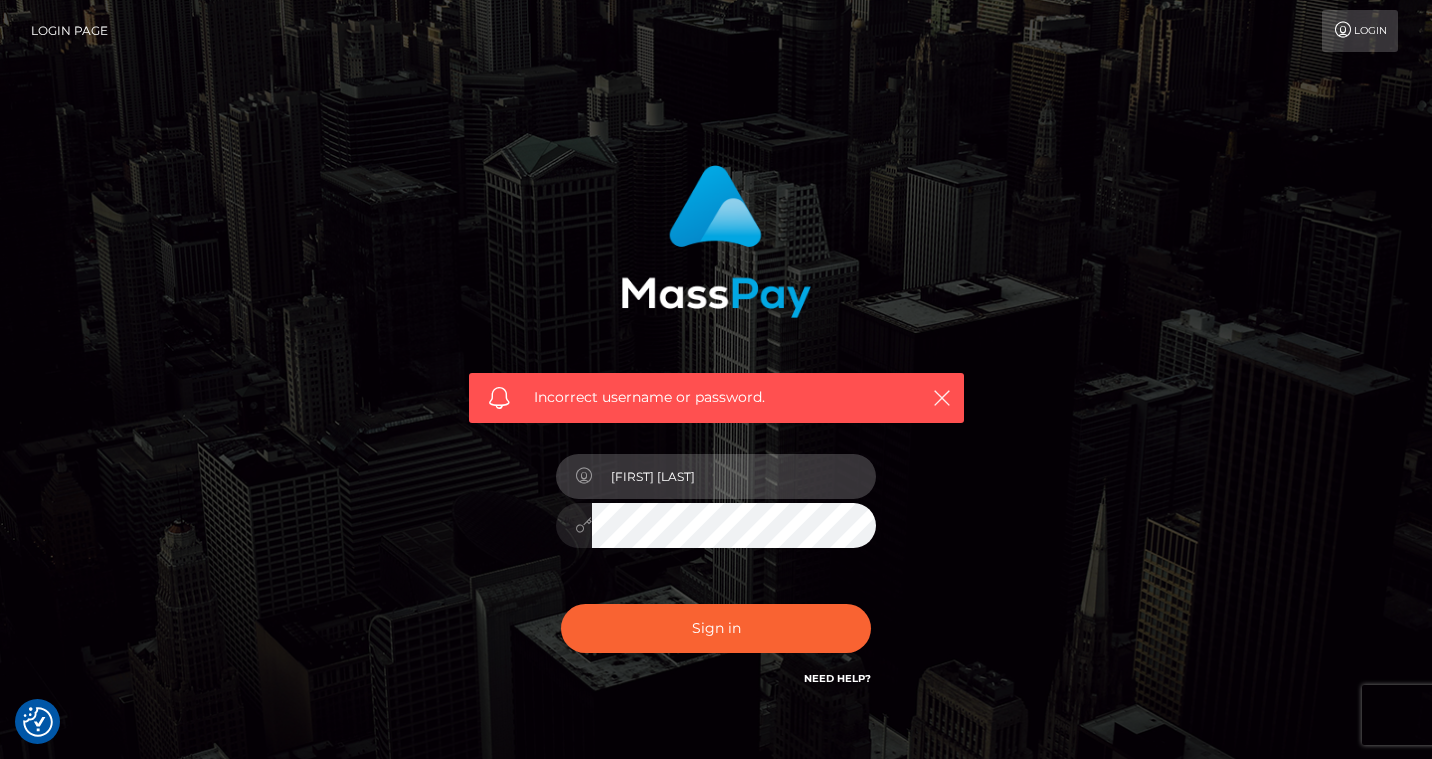 type on "[FIRST] [LAST]" 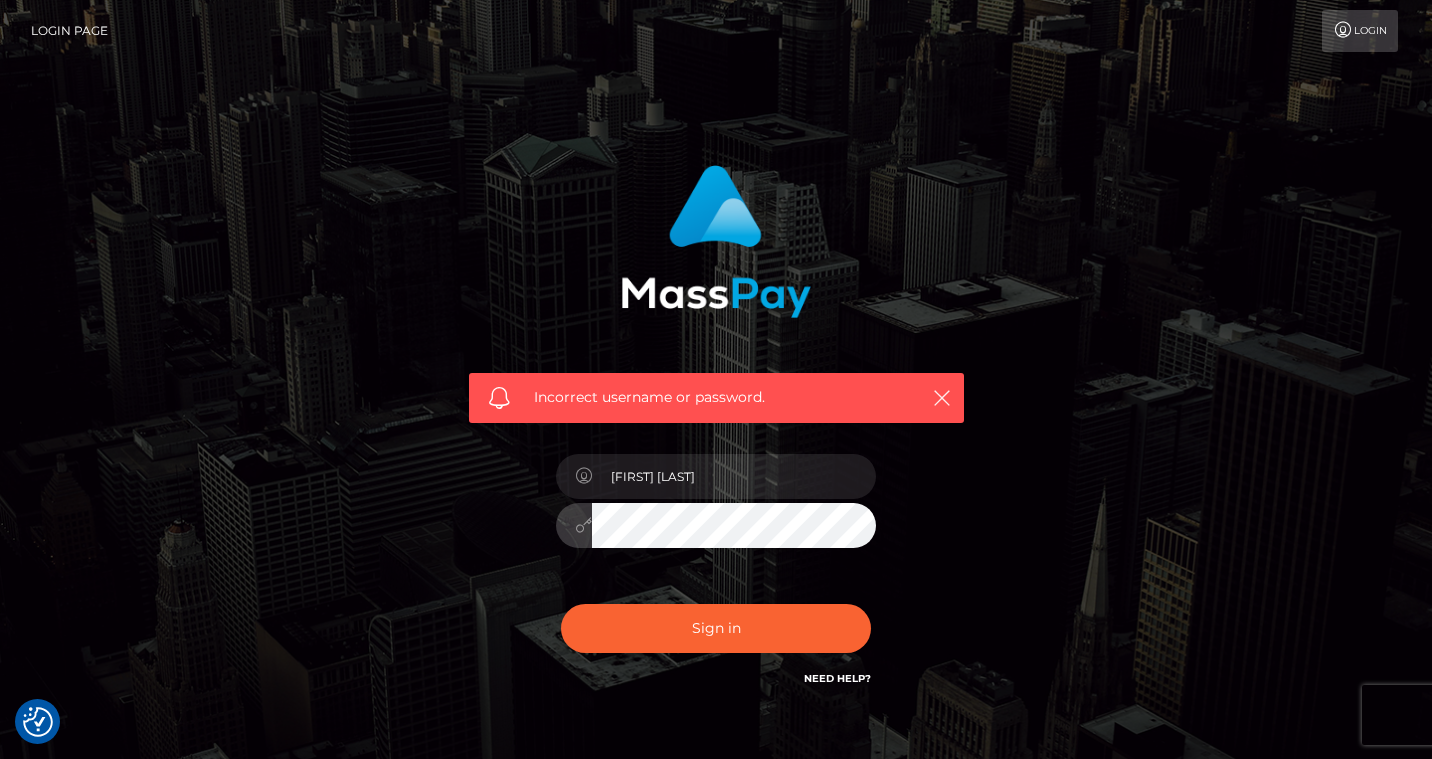 click on "Sign in" at bounding box center (716, 628) 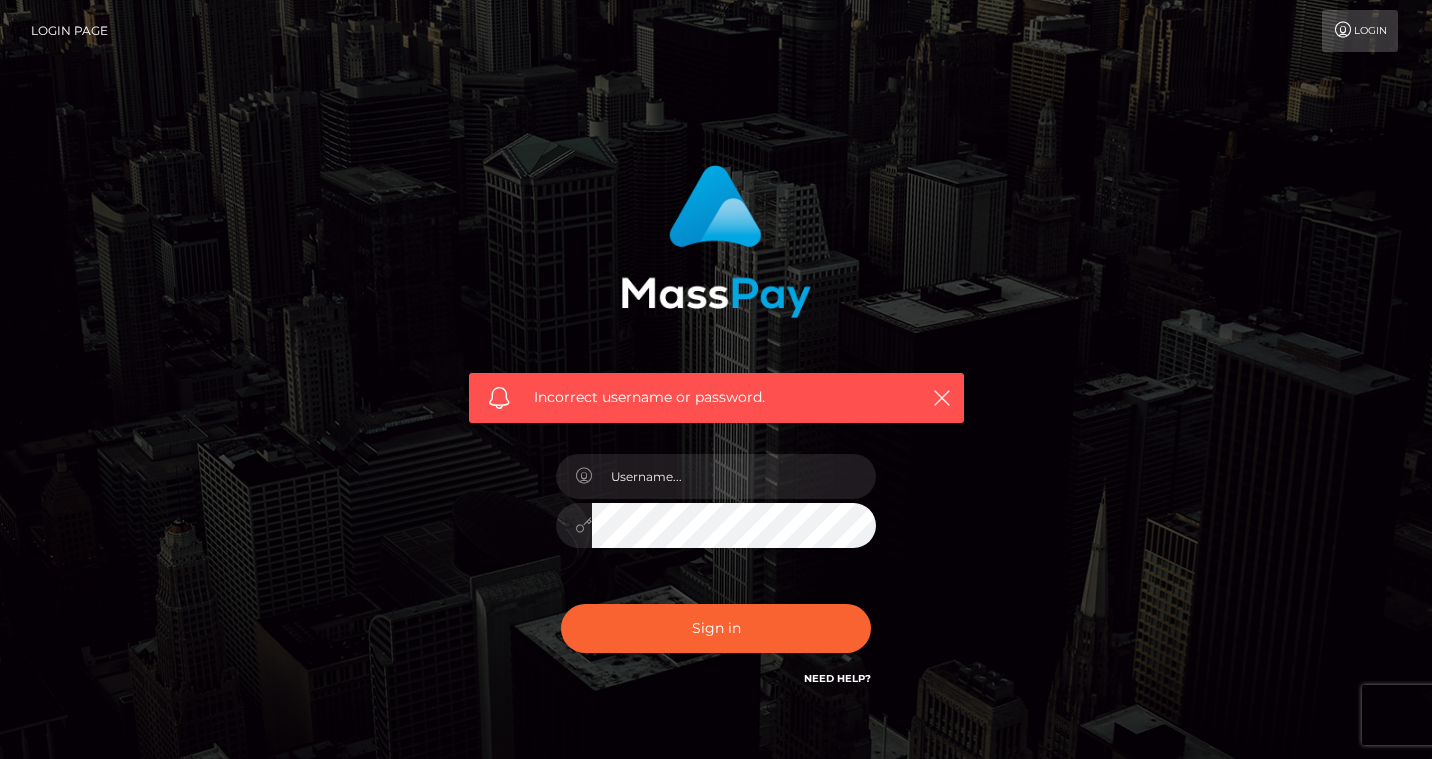 scroll, scrollTop: 0, scrollLeft: 0, axis: both 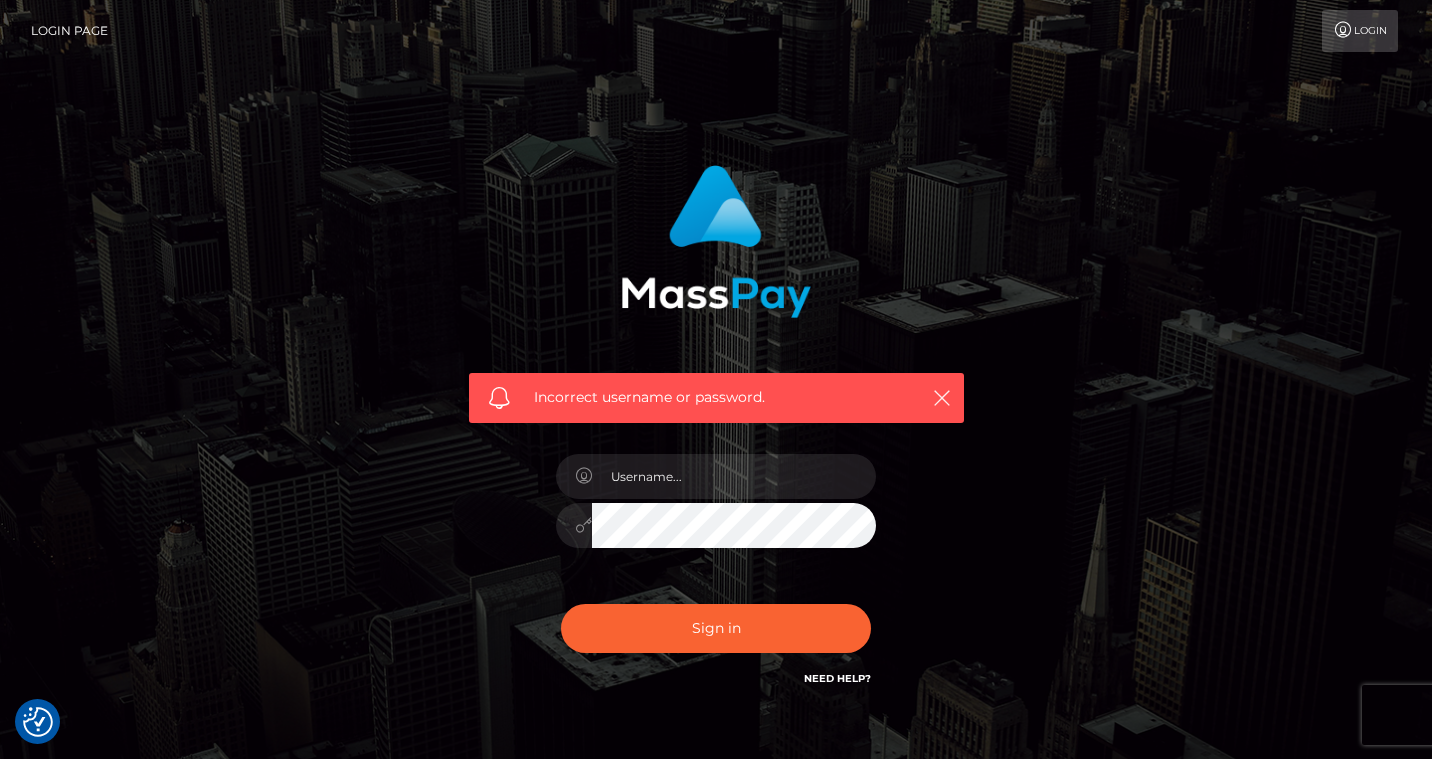 click on "Need
Help?" at bounding box center (837, 678) 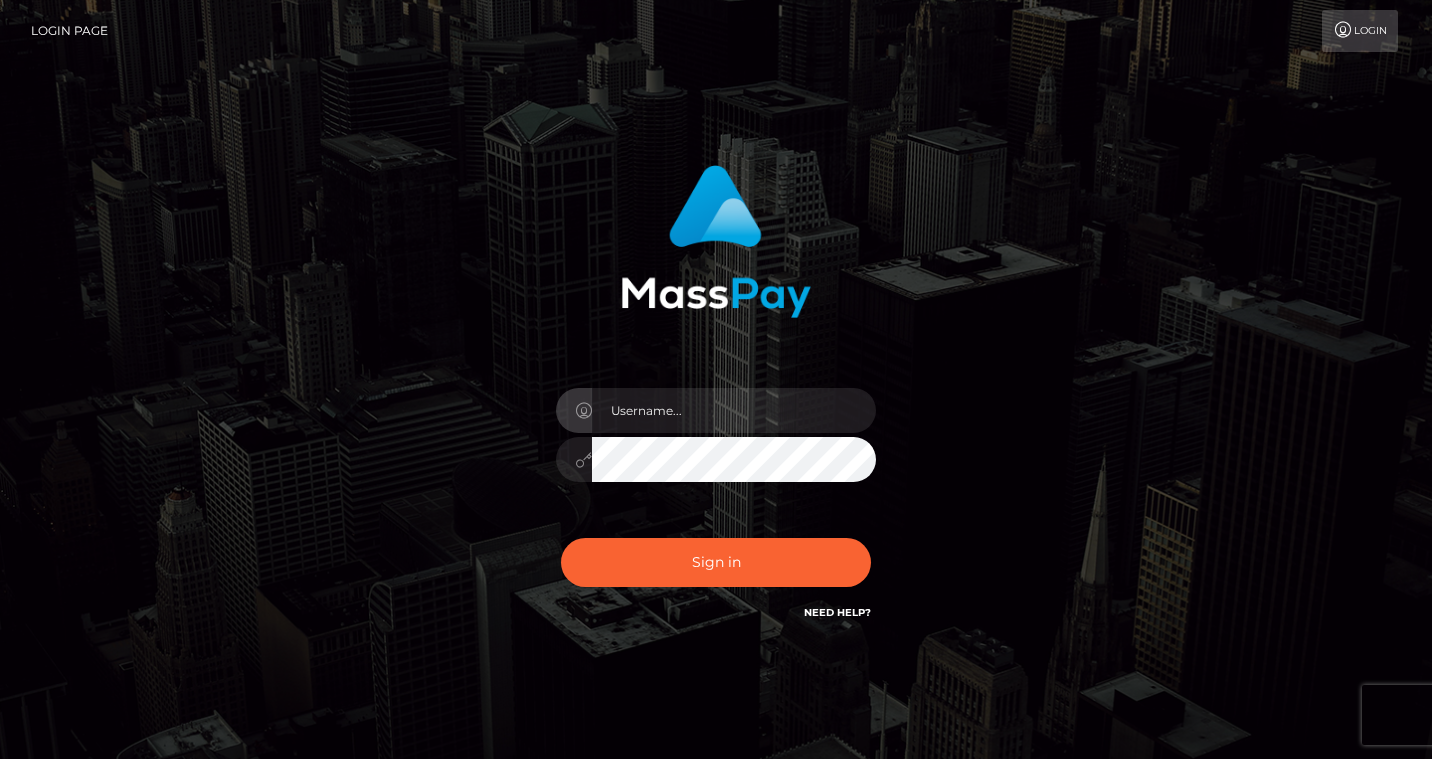scroll, scrollTop: 0, scrollLeft: 0, axis: both 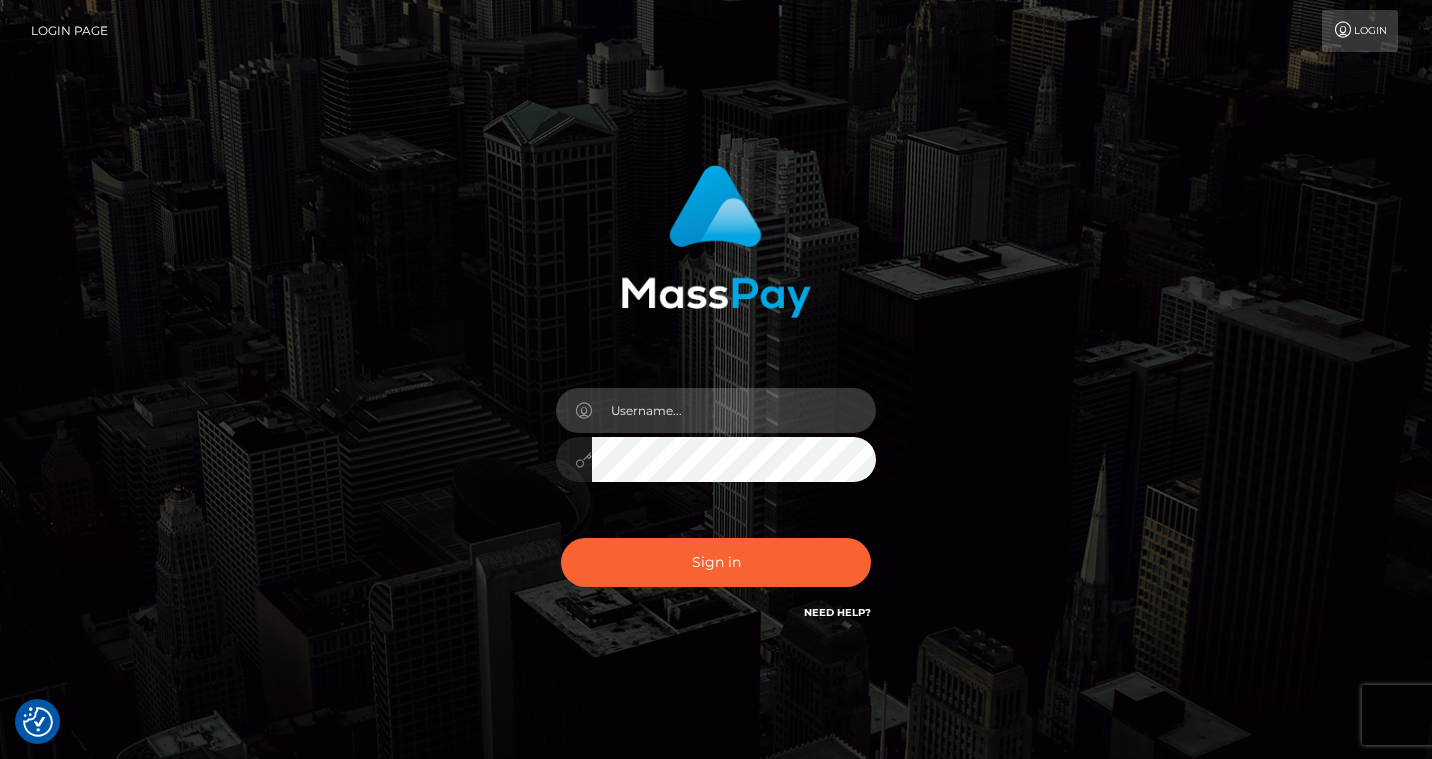 type on "[EMAIL]" 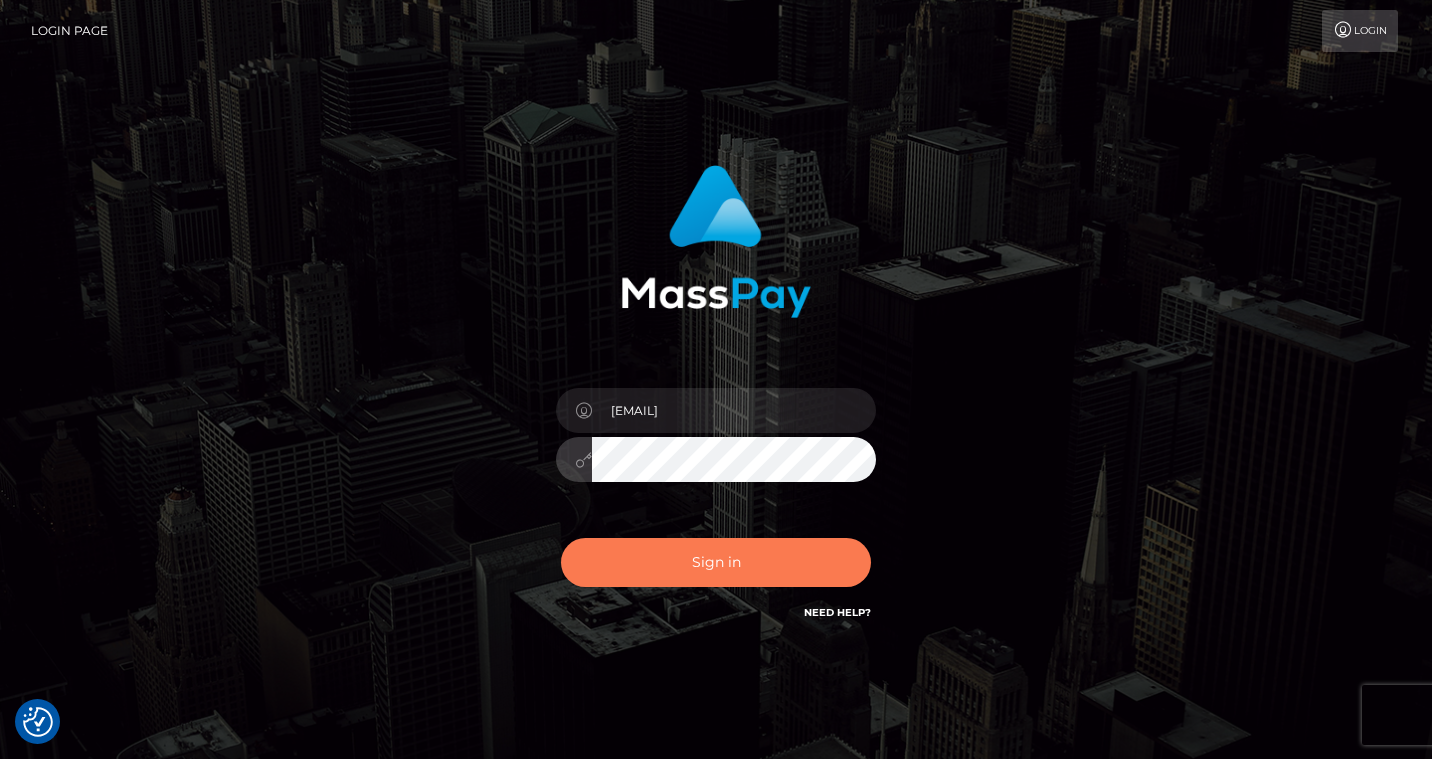 click on "Sign in" at bounding box center [716, 562] 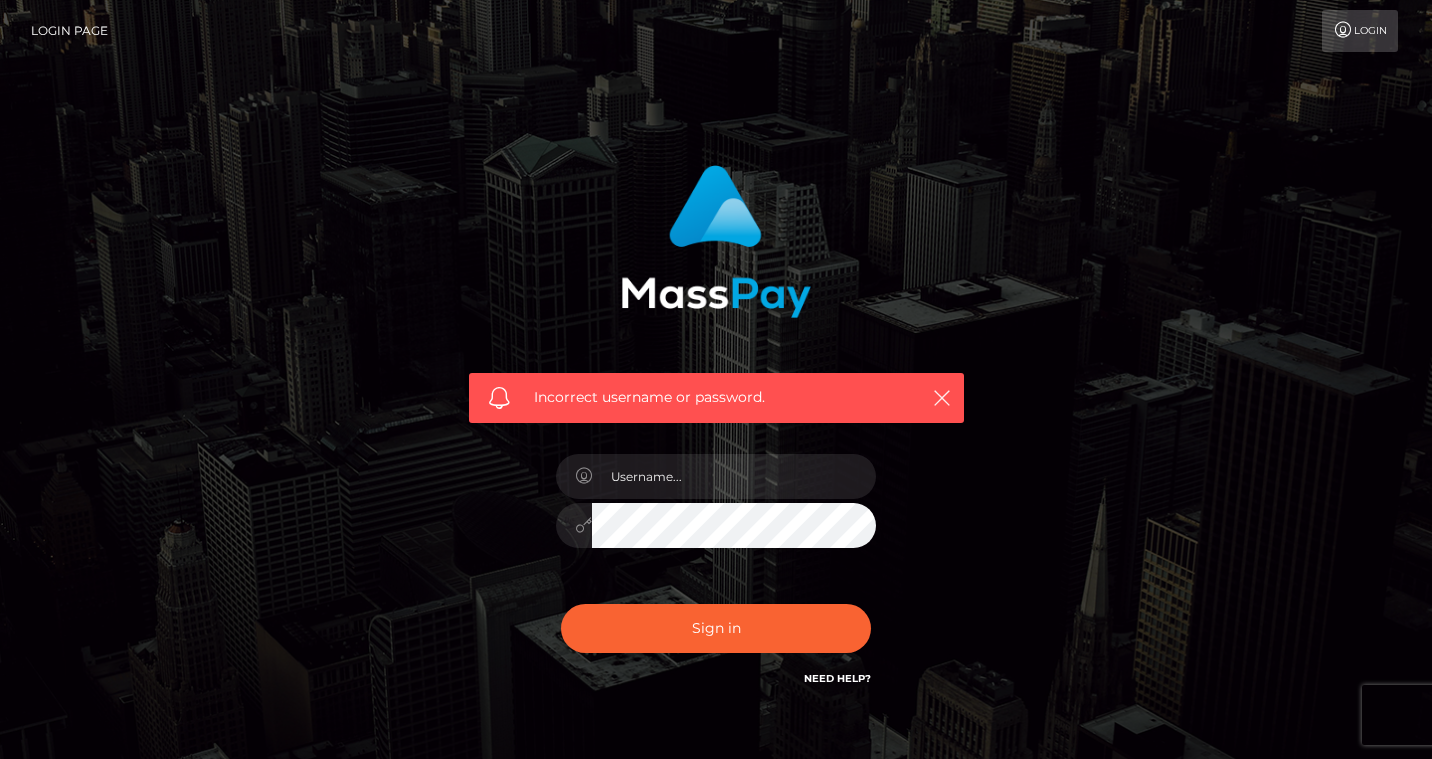 scroll, scrollTop: 0, scrollLeft: 0, axis: both 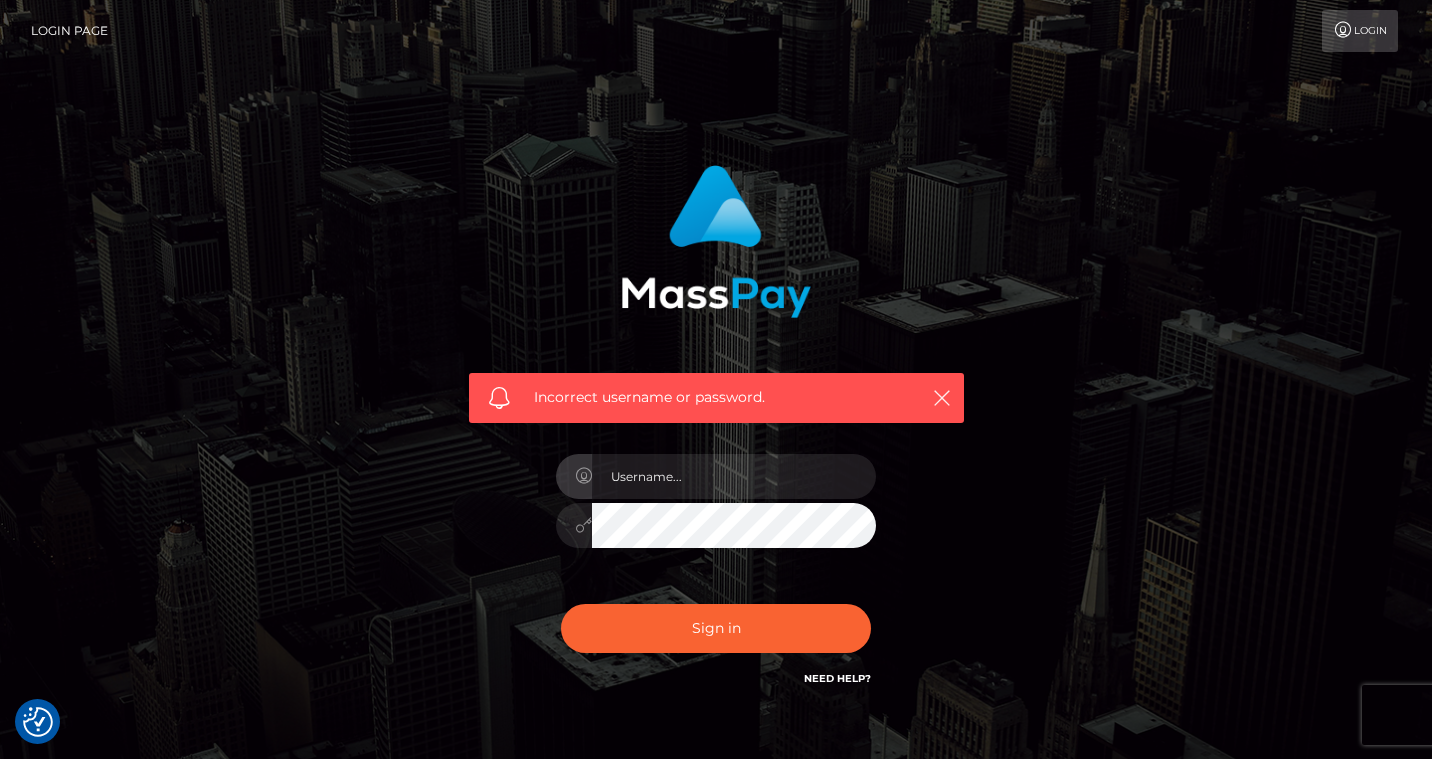 click on "Login" at bounding box center (1360, 31) 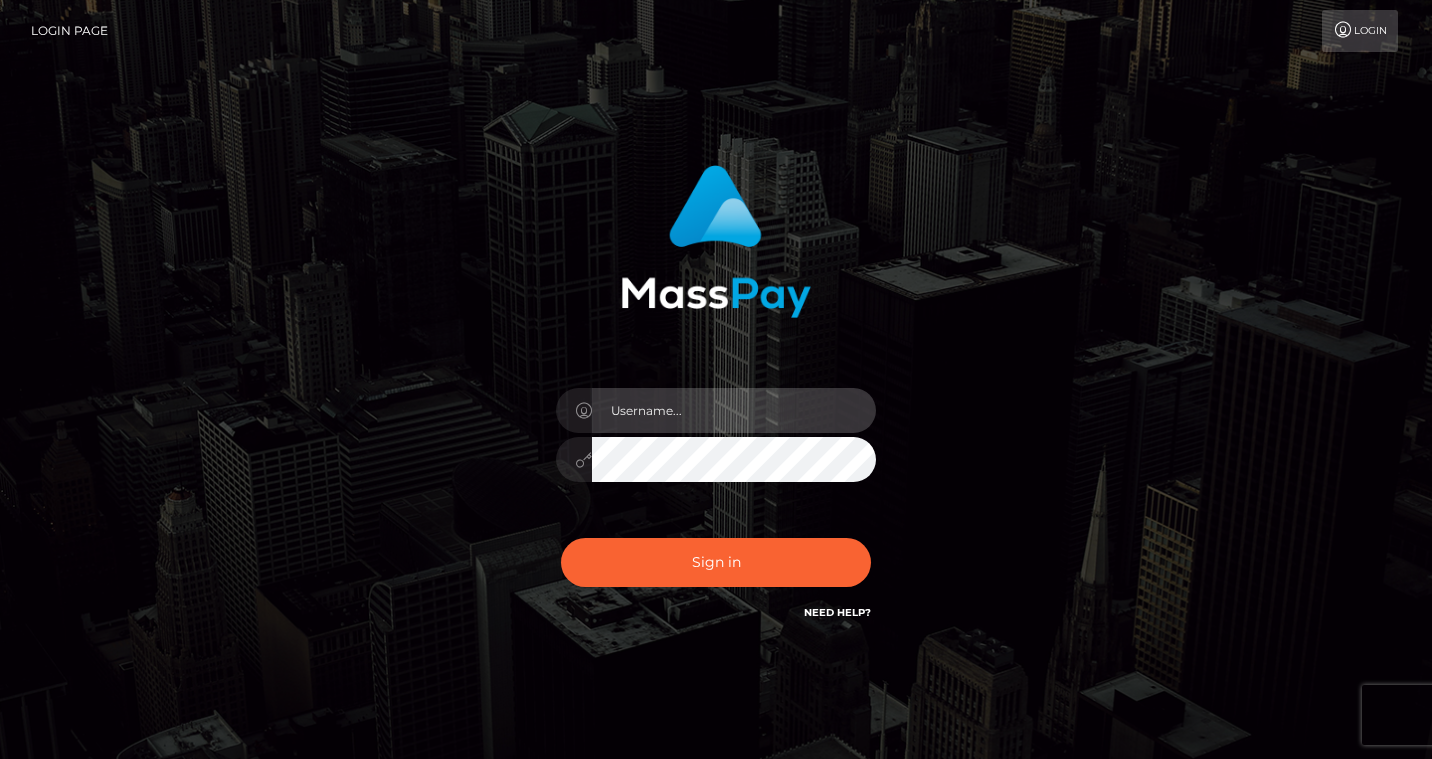 scroll, scrollTop: 0, scrollLeft: 0, axis: both 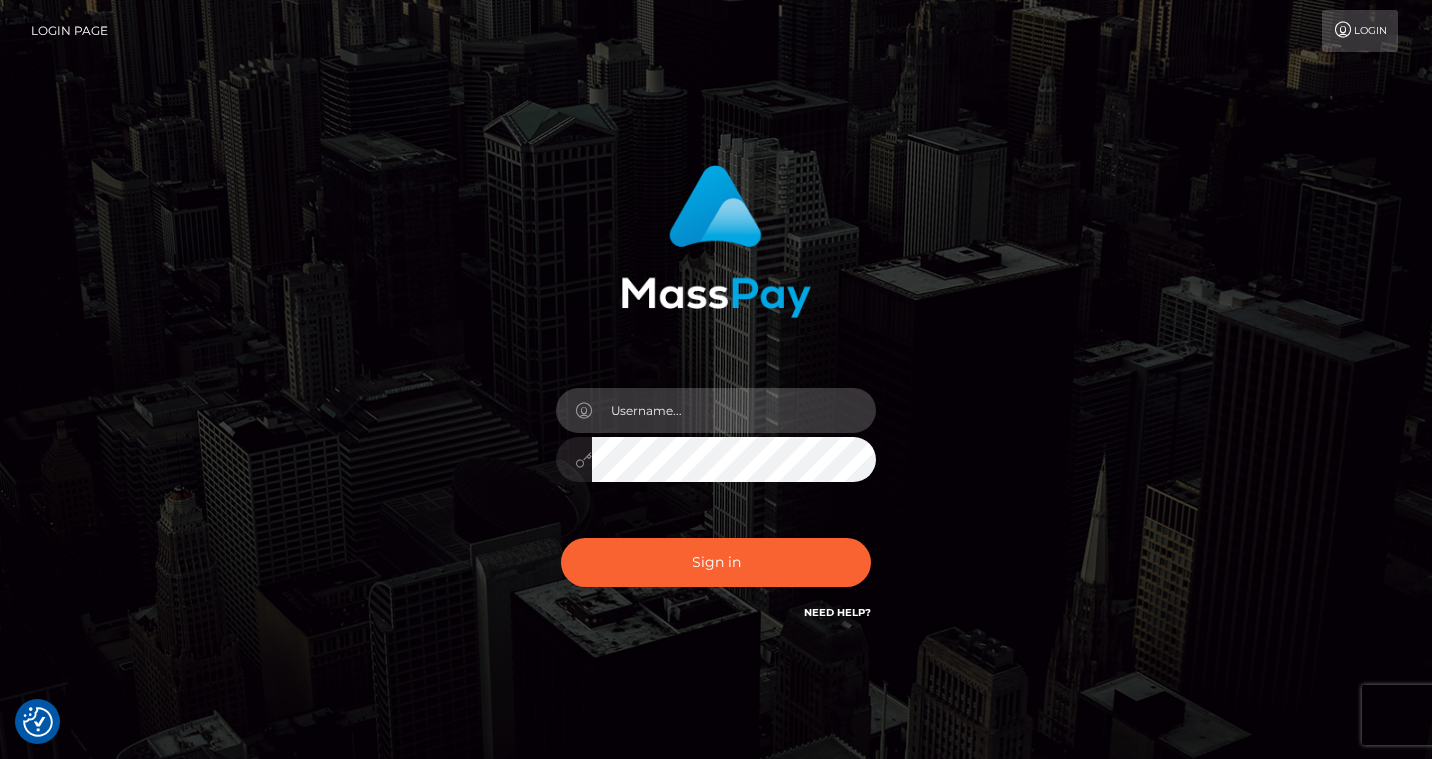 type on "[EMAIL]" 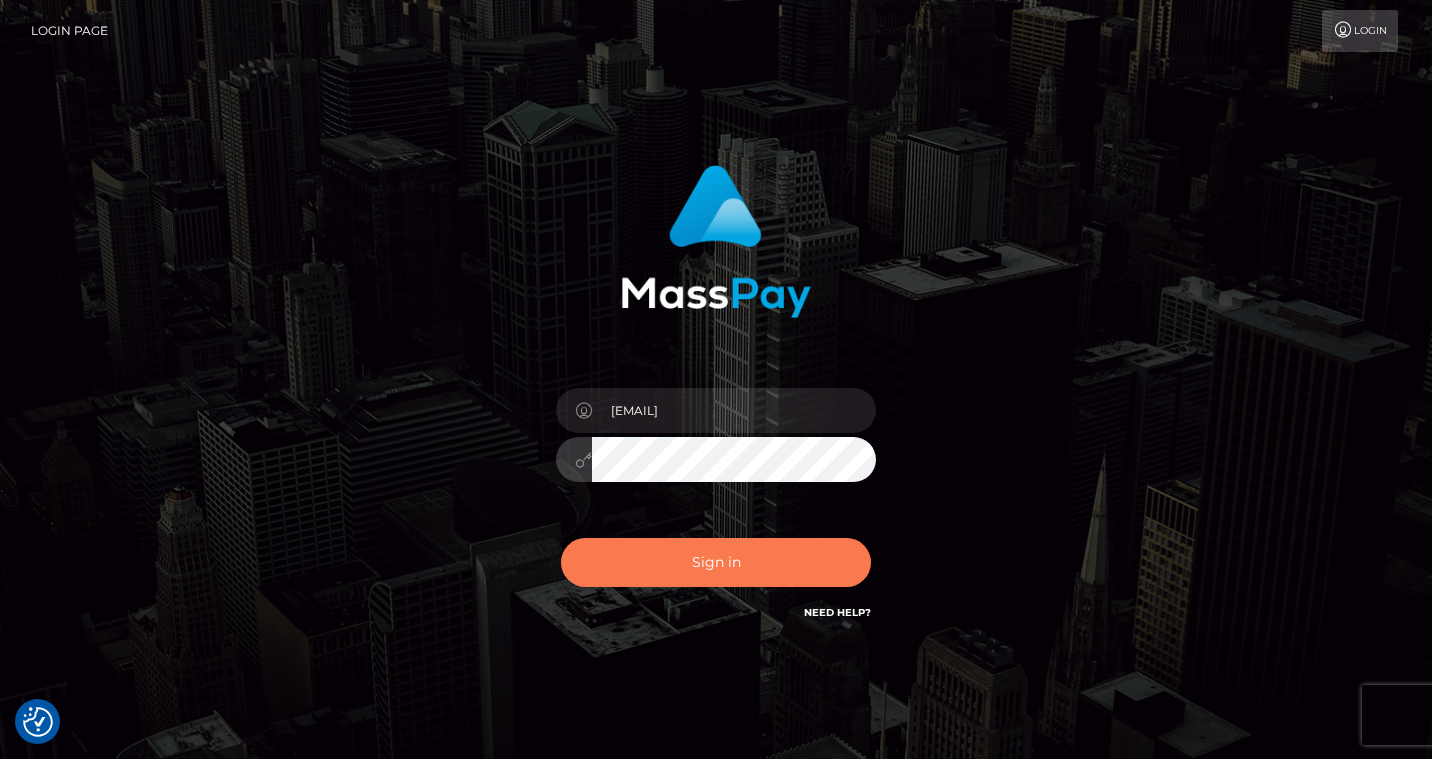 click on "Sign in" at bounding box center [716, 562] 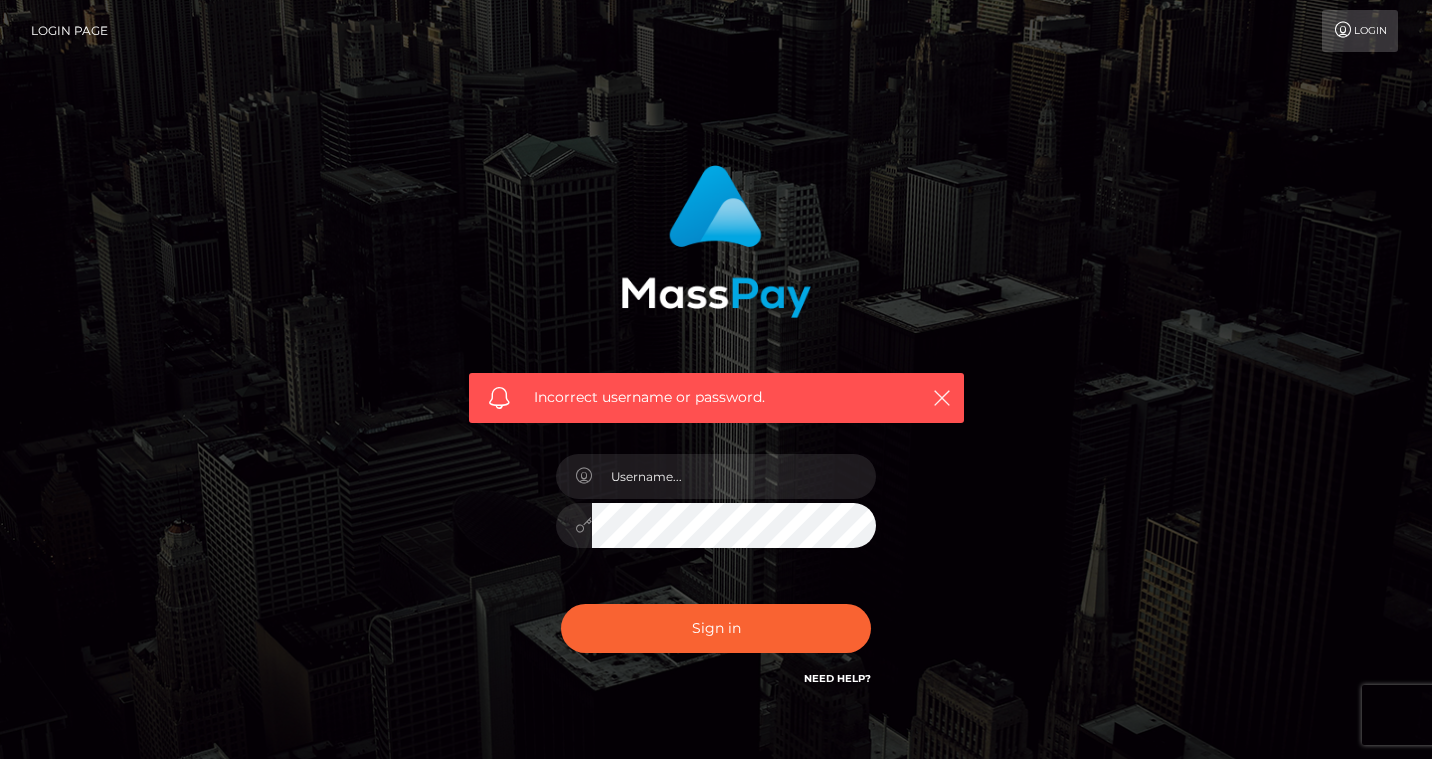 scroll, scrollTop: 0, scrollLeft: 0, axis: both 